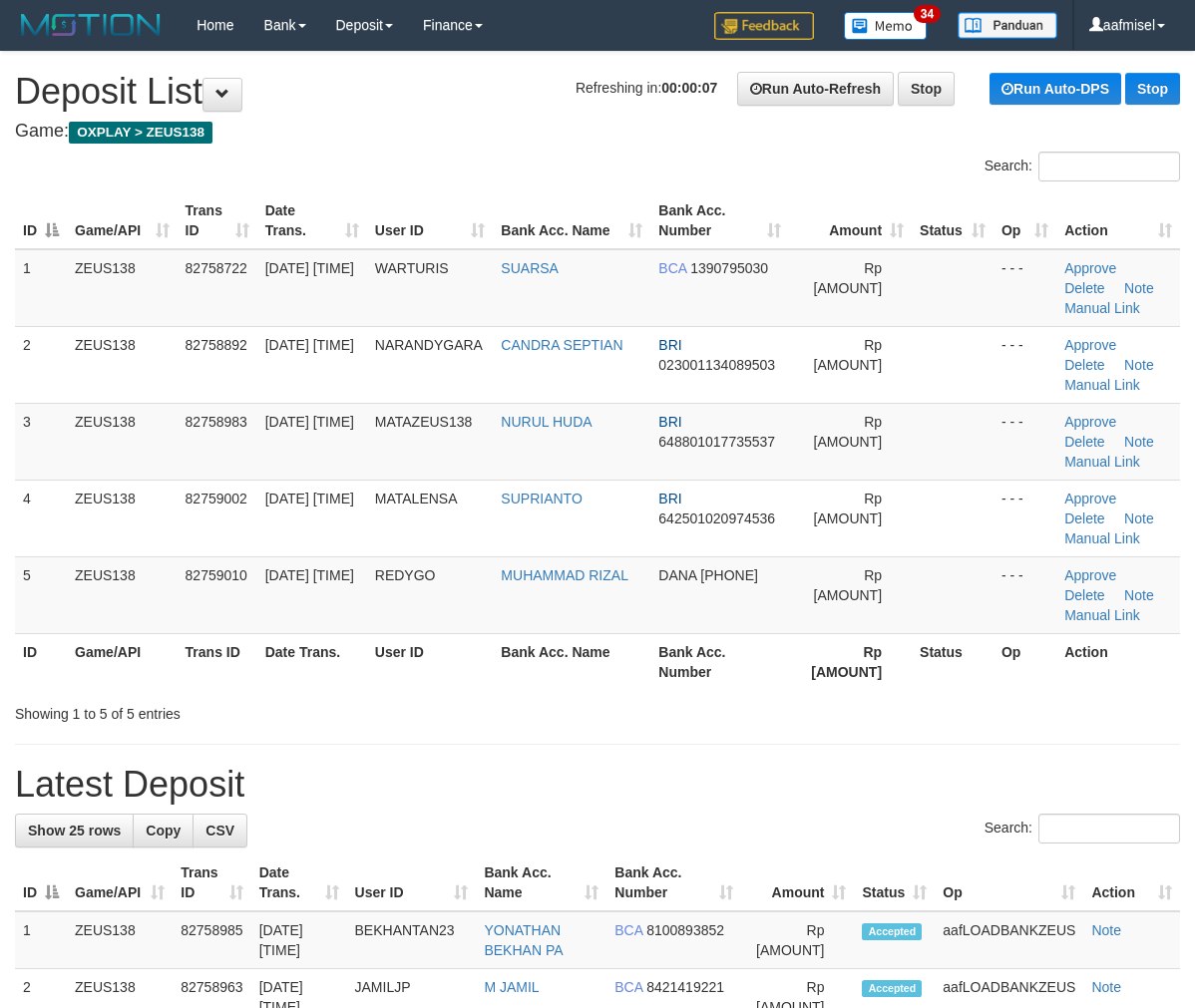 scroll, scrollTop: 0, scrollLeft: 0, axis: both 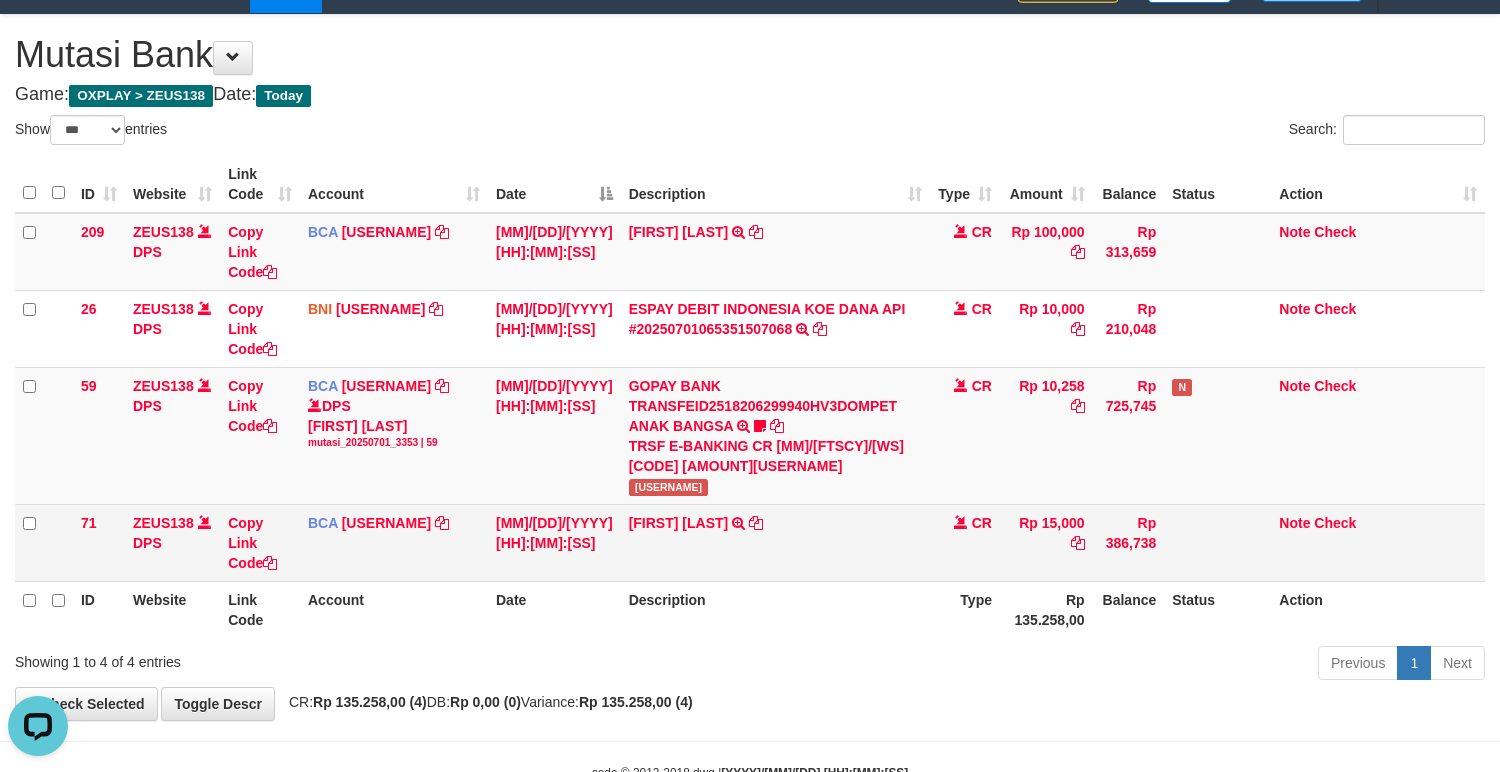click on "01/07/2025 11:04:14" at bounding box center [554, 328] 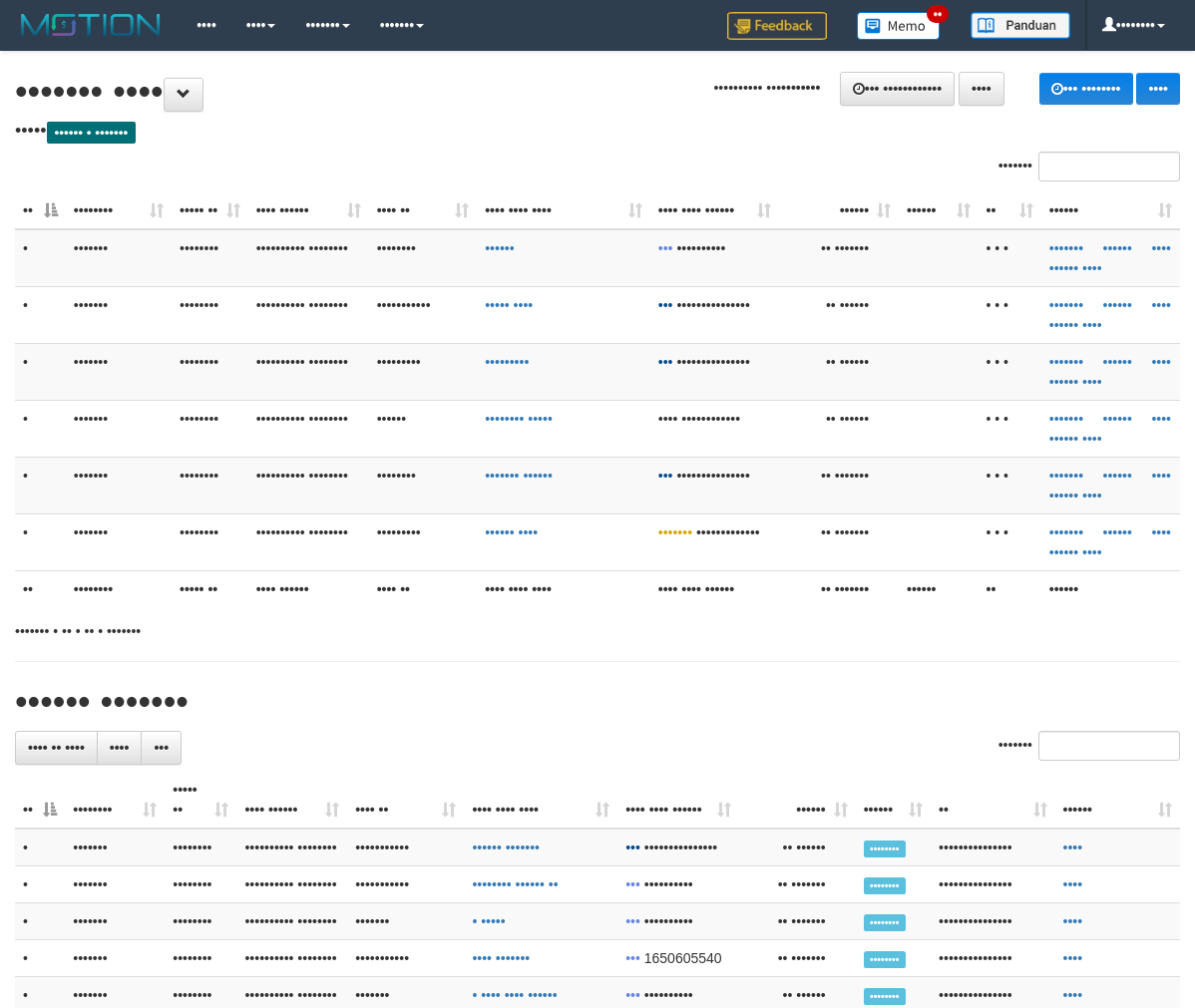 scroll, scrollTop: 0, scrollLeft: 0, axis: both 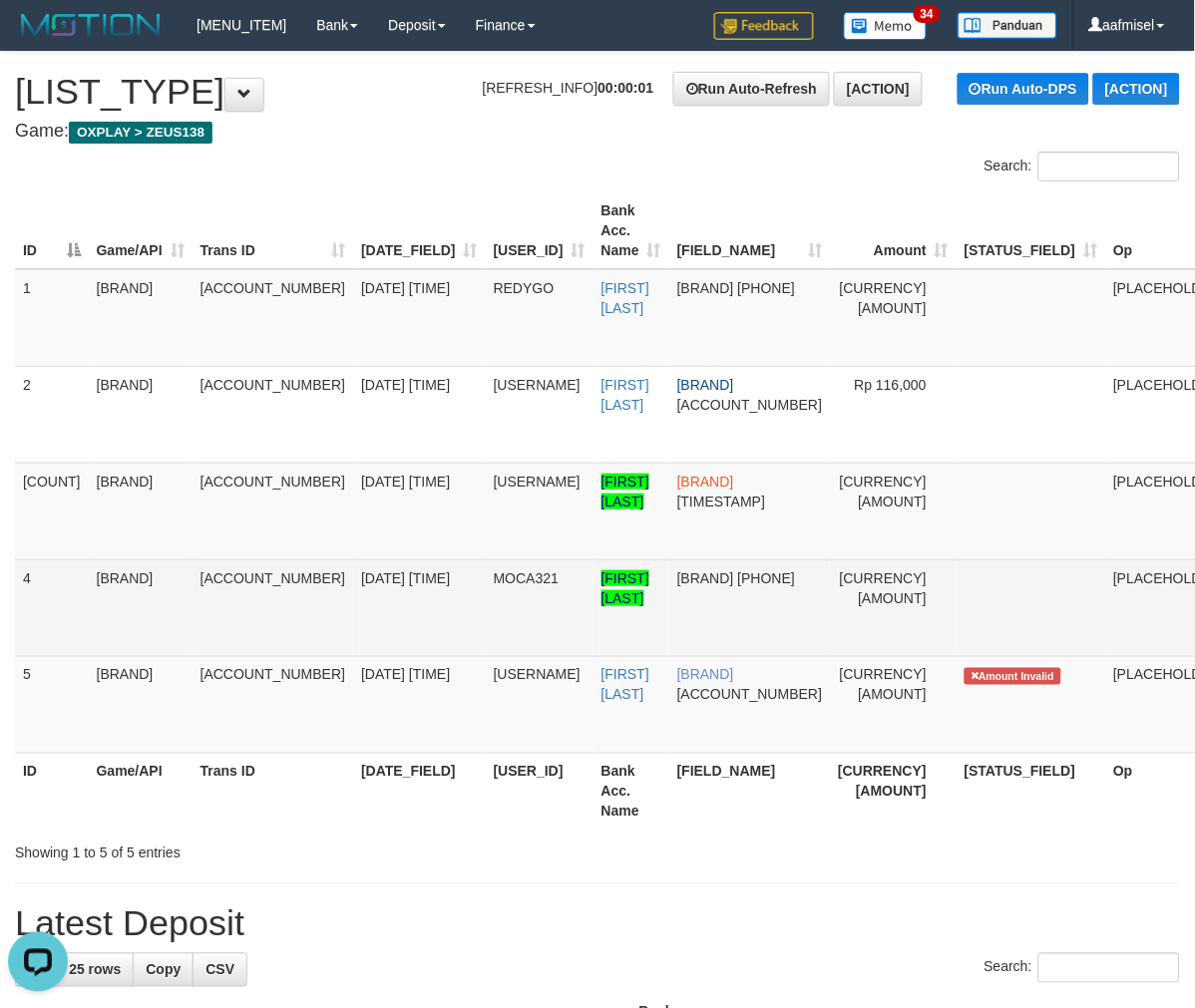 click on "01/07/2025 11:06:10" at bounding box center (419, 414) 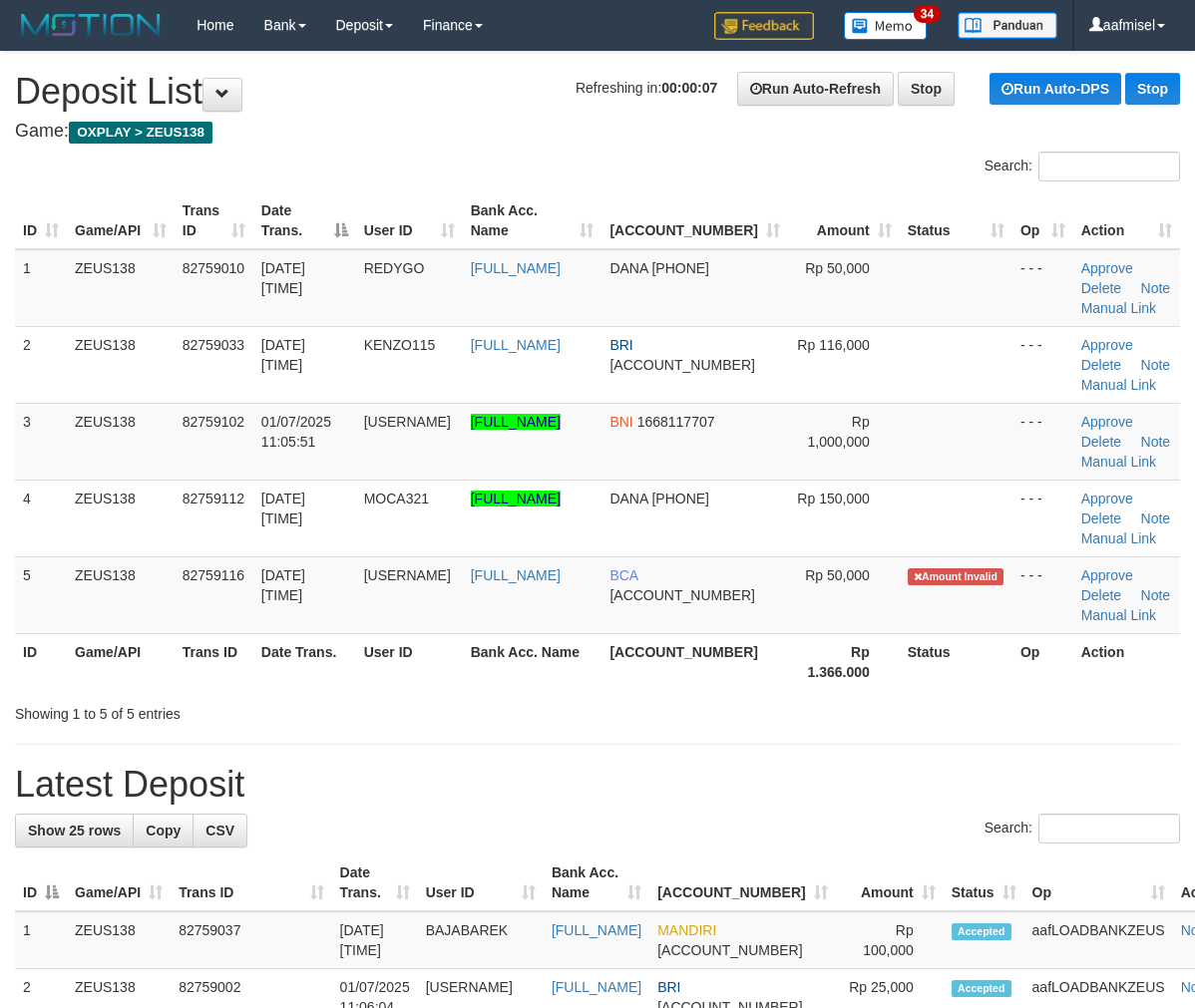 scroll, scrollTop: 0, scrollLeft: 0, axis: both 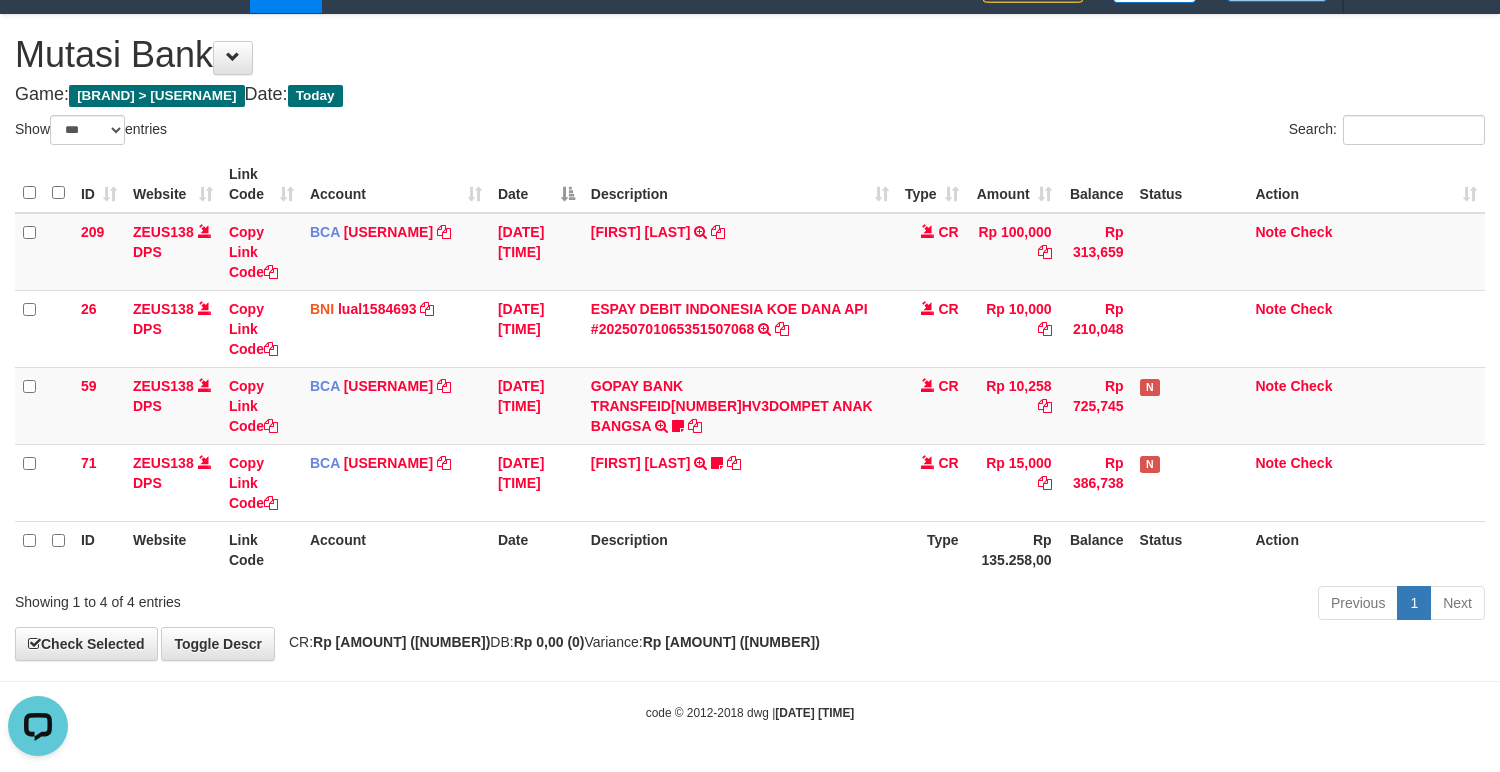 click on "Toggle navigation
Home
Bank
Account List
Load
By Website
Group
[OXPLAY]													ZEUS138
By Load Group (DPS)" at bounding box center (750, 367) 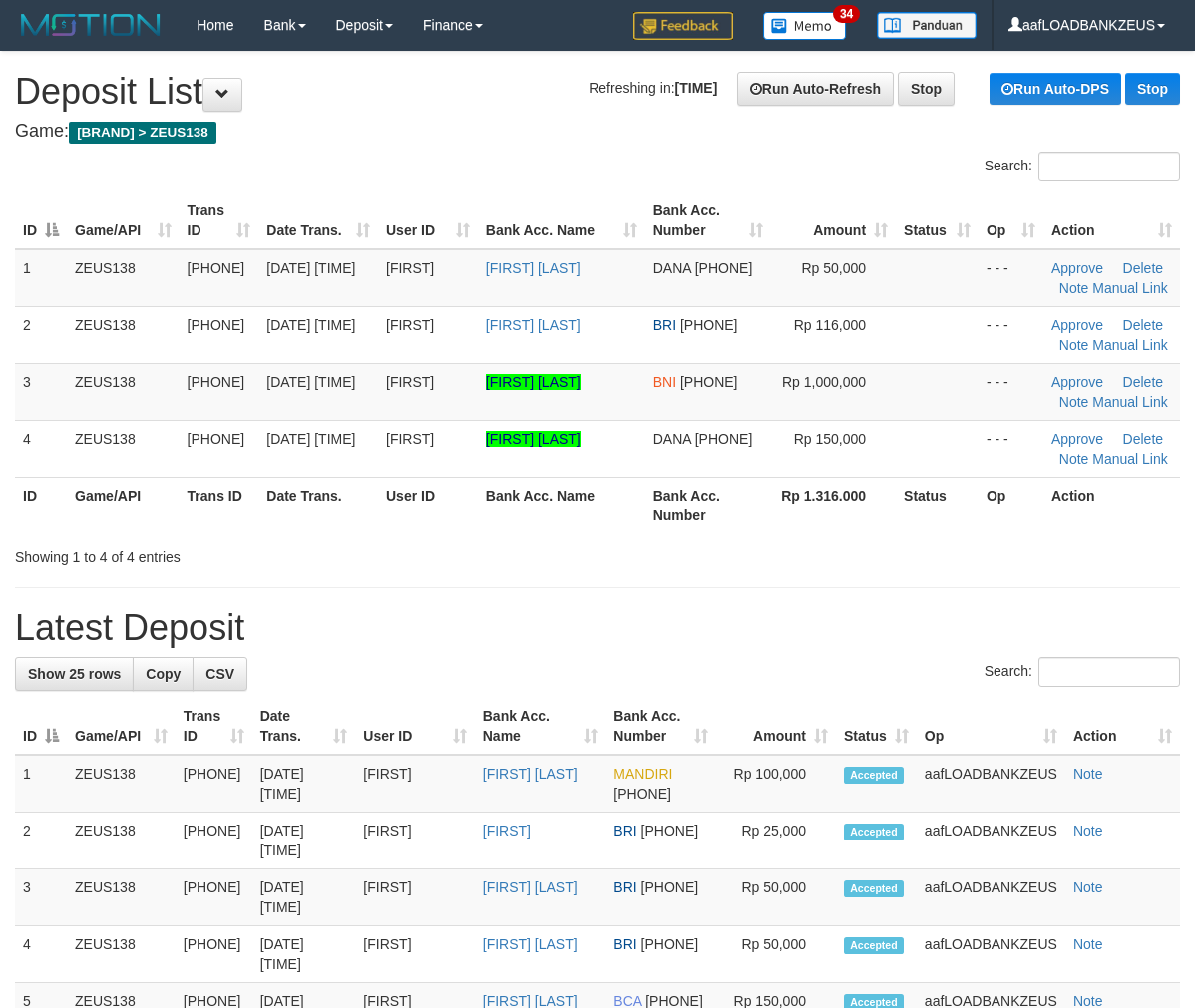 scroll, scrollTop: 0, scrollLeft: 0, axis: both 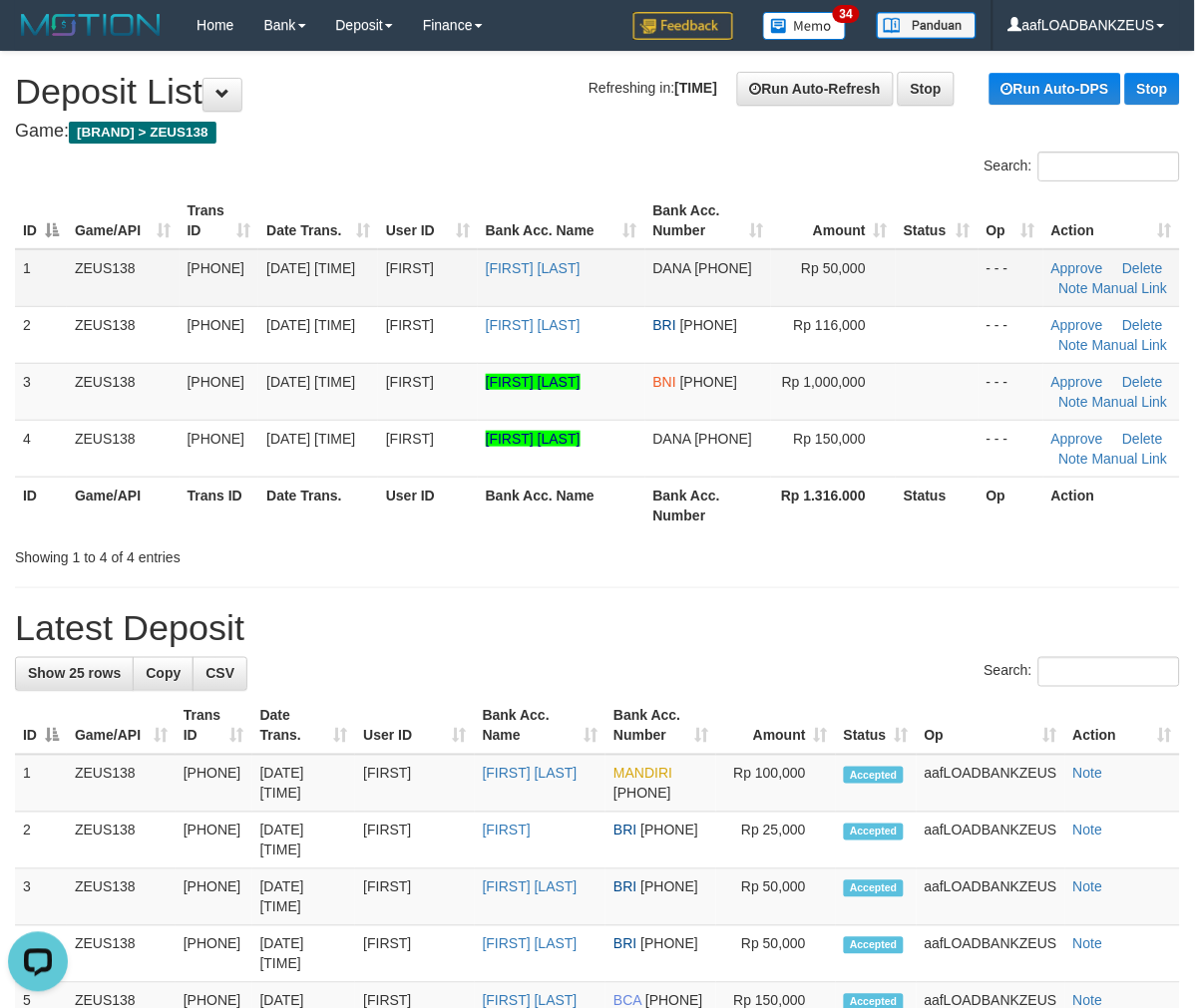 click on "REDYGO" at bounding box center [428, 278] 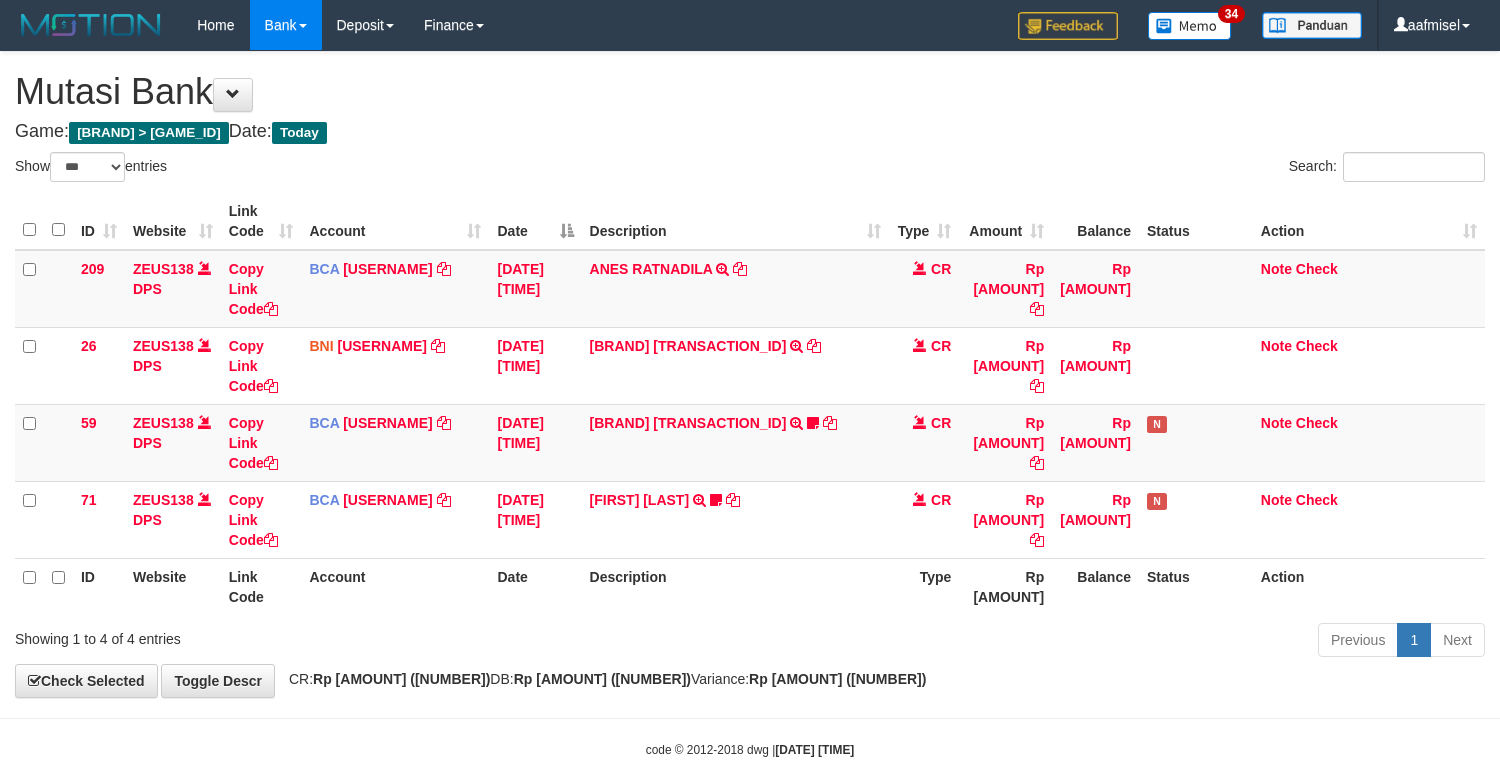 scroll, scrollTop: 37, scrollLeft: 0, axis: vertical 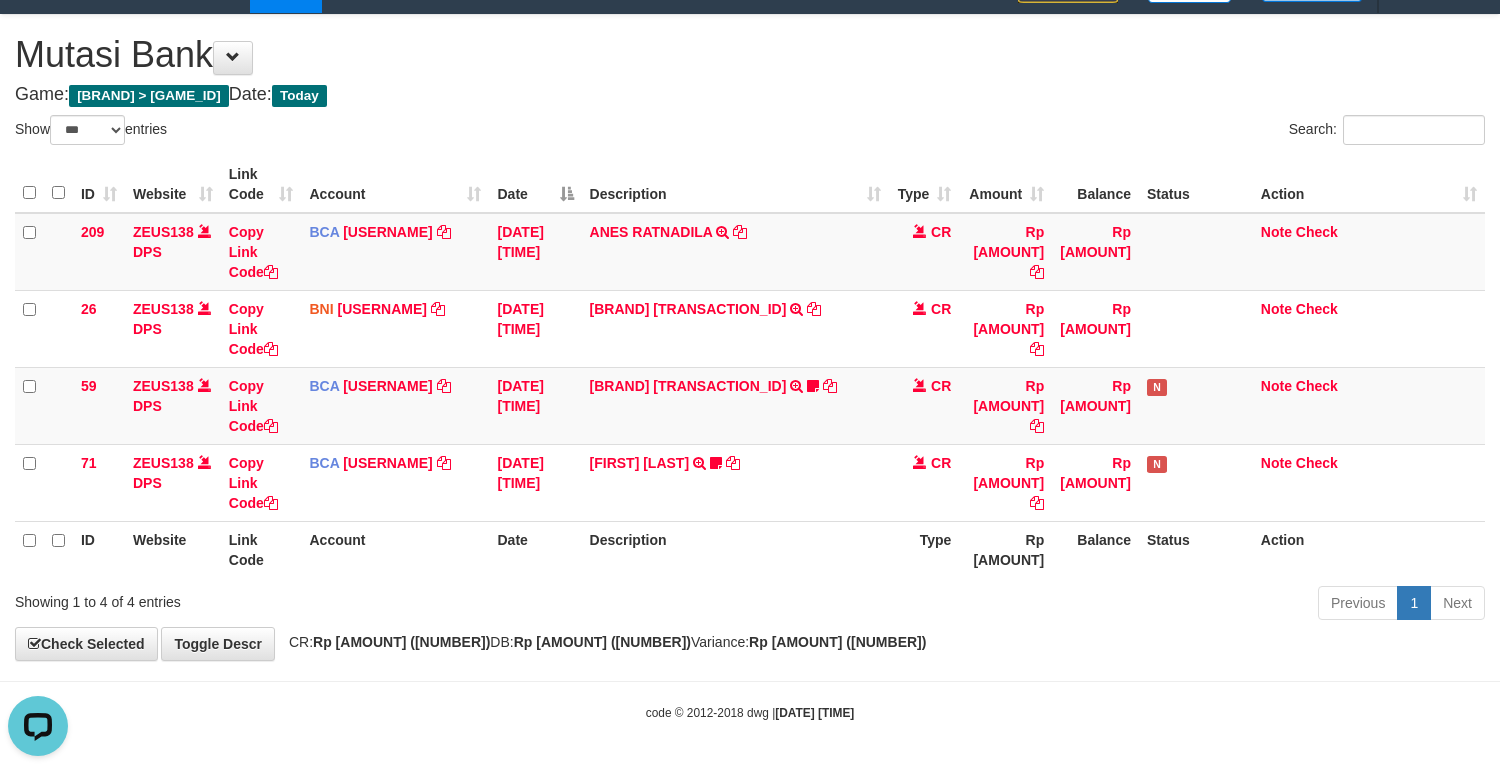 click on "**********" at bounding box center [750, 337] 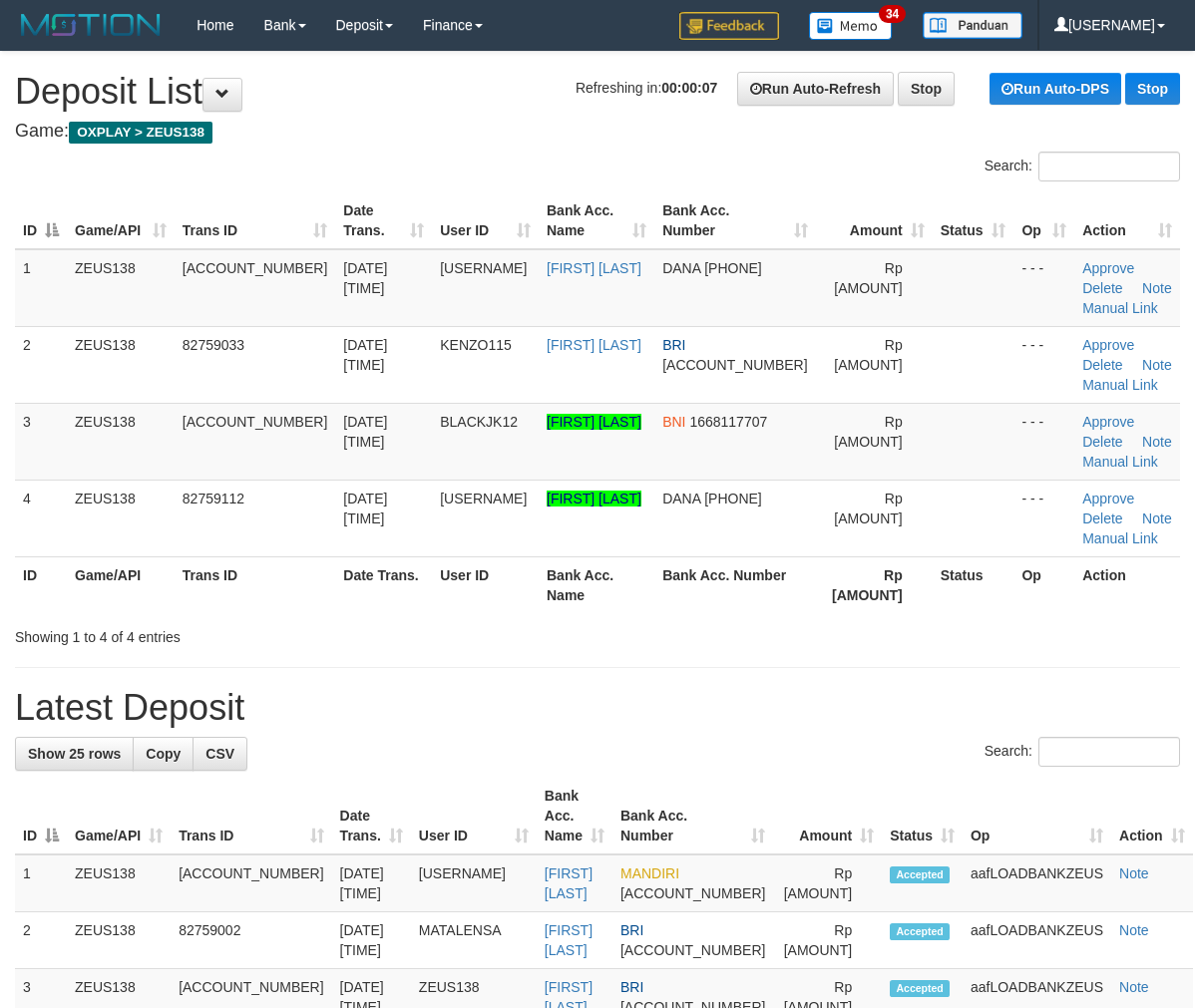 scroll, scrollTop: 0, scrollLeft: 0, axis: both 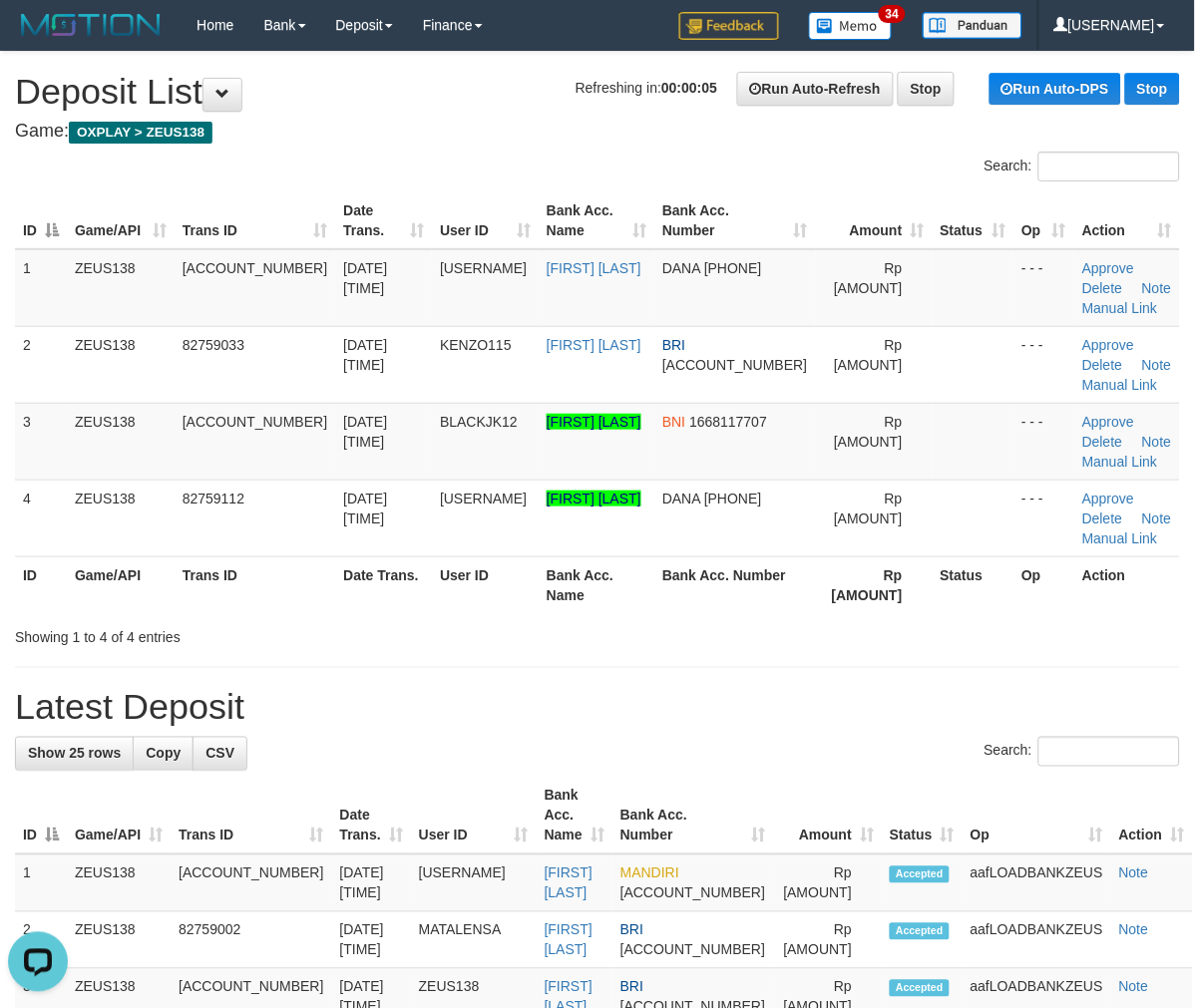 click on "Game:   OXPLAY > ZEUS138" at bounding box center [598, 132] 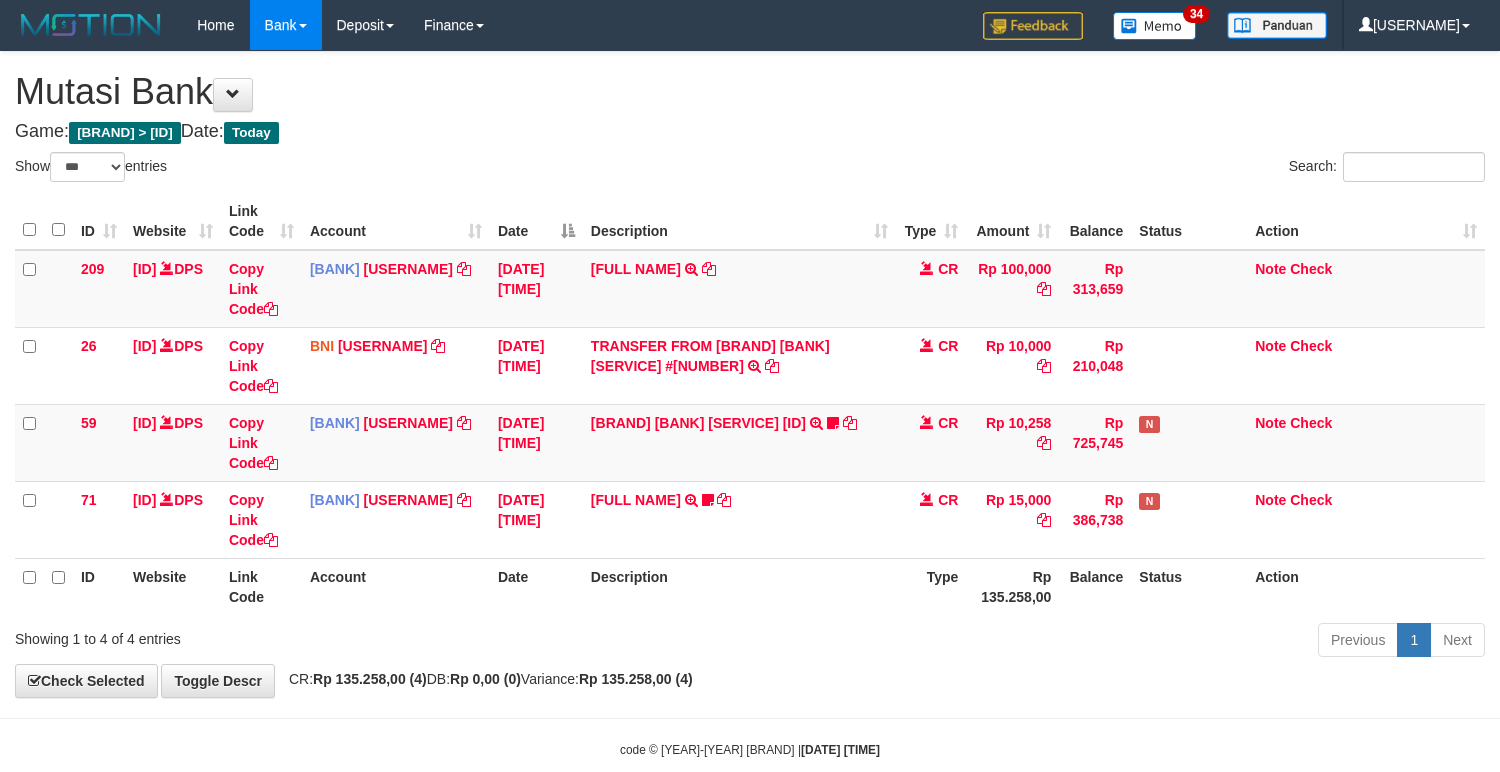 scroll, scrollTop: 37, scrollLeft: 0, axis: vertical 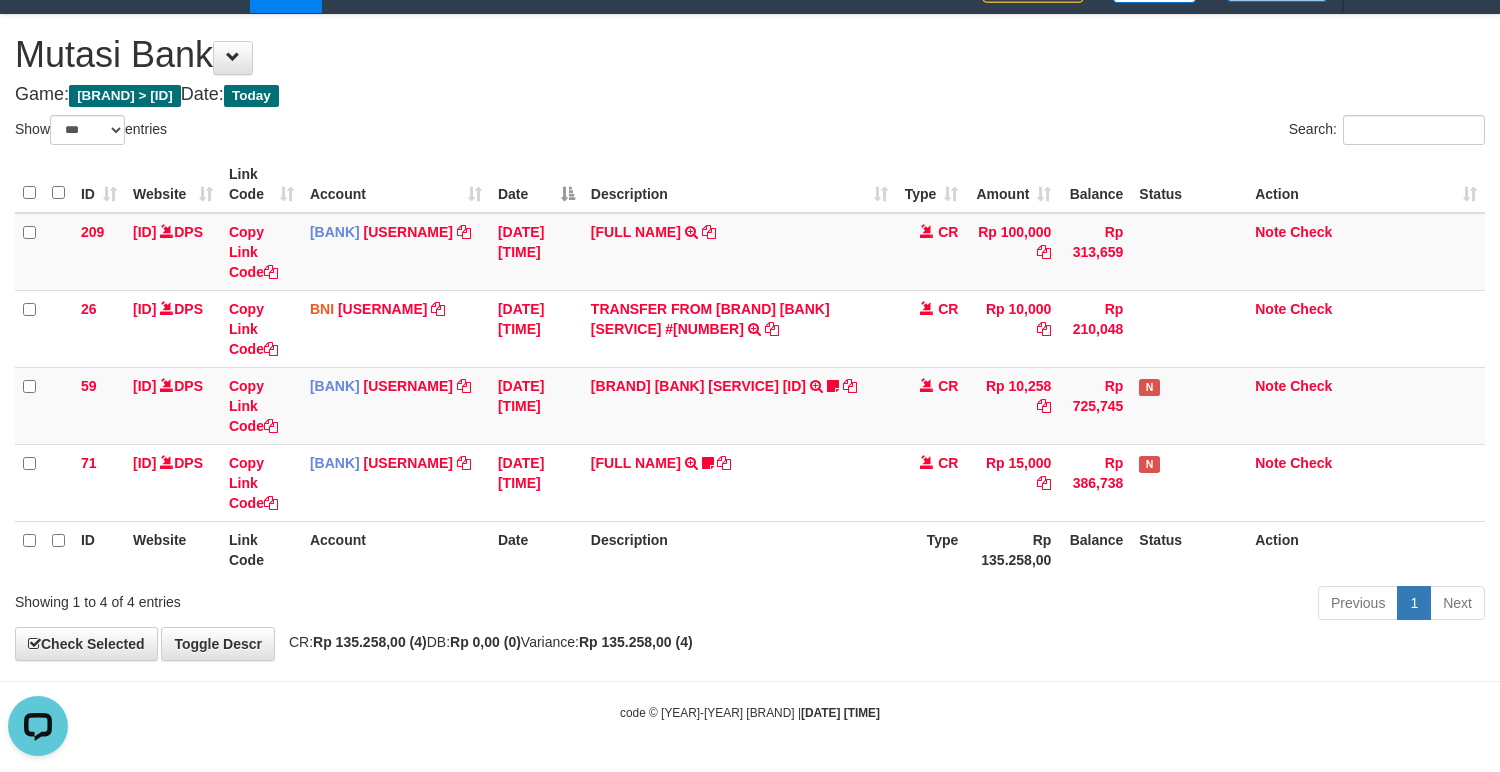 click on "**********" at bounding box center (750, 337) 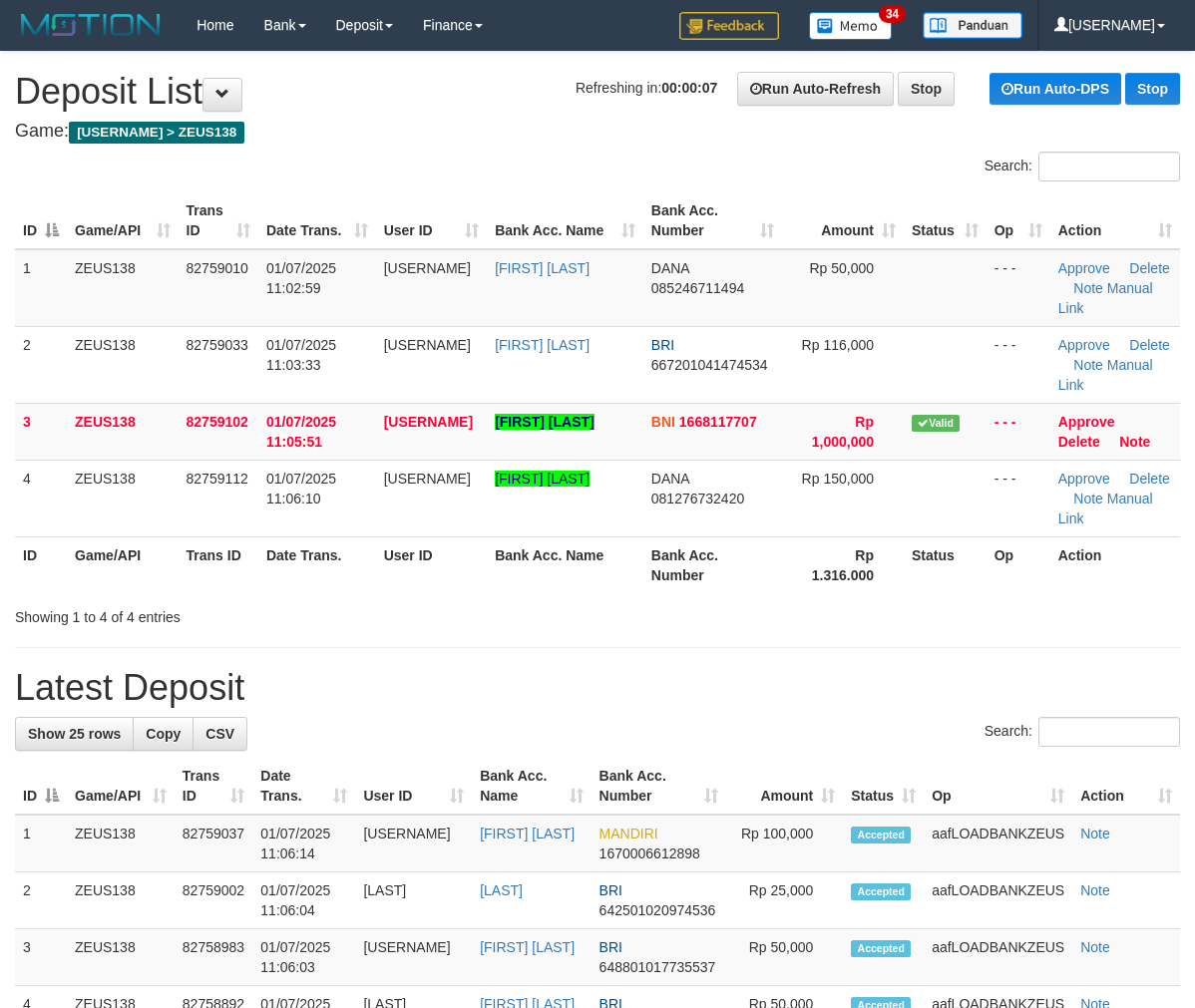scroll, scrollTop: 0, scrollLeft: 0, axis: both 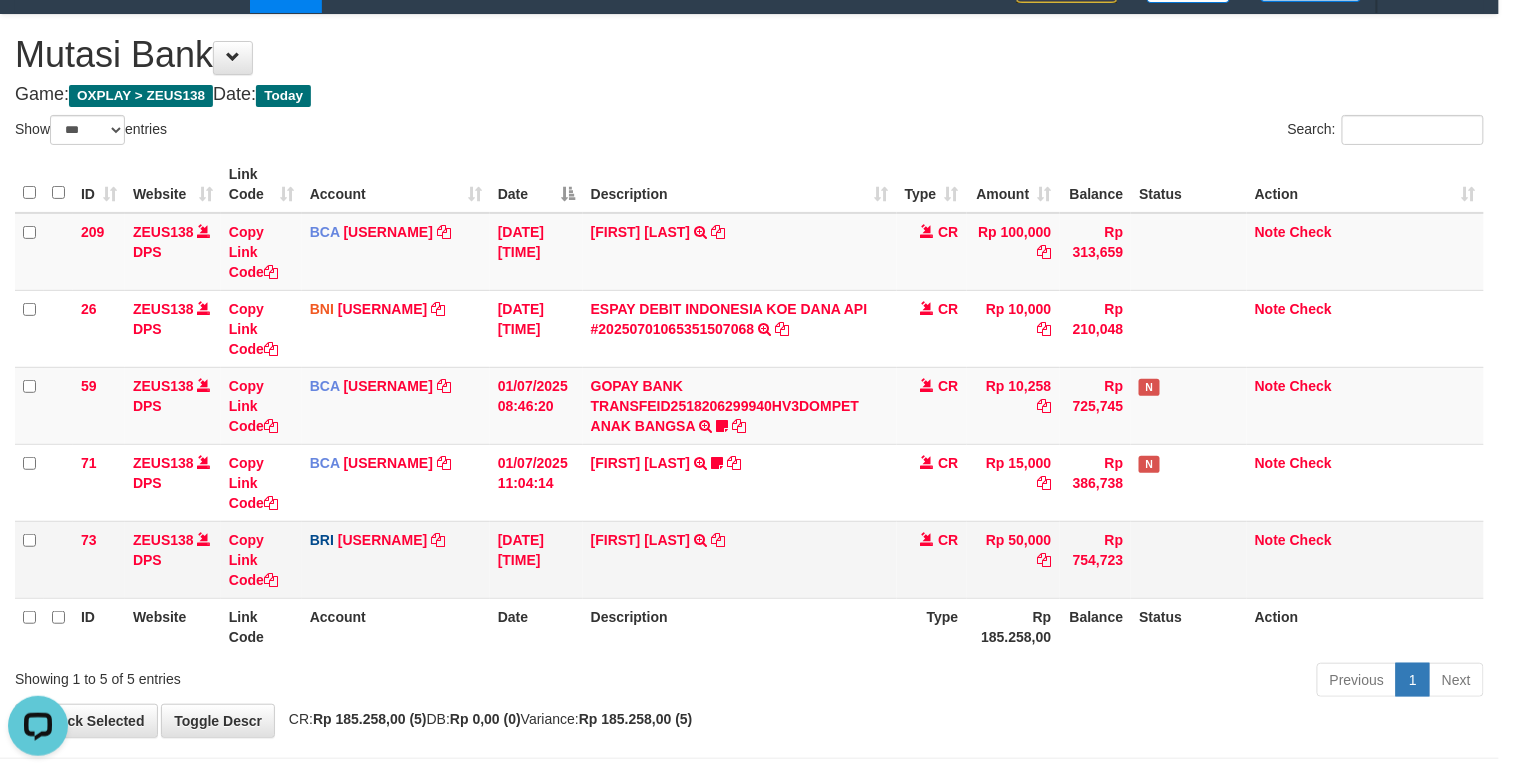 drag, startPoint x: 0, startPoint y: 0, endPoint x: 468, endPoint y: 582, distance: 746.82526 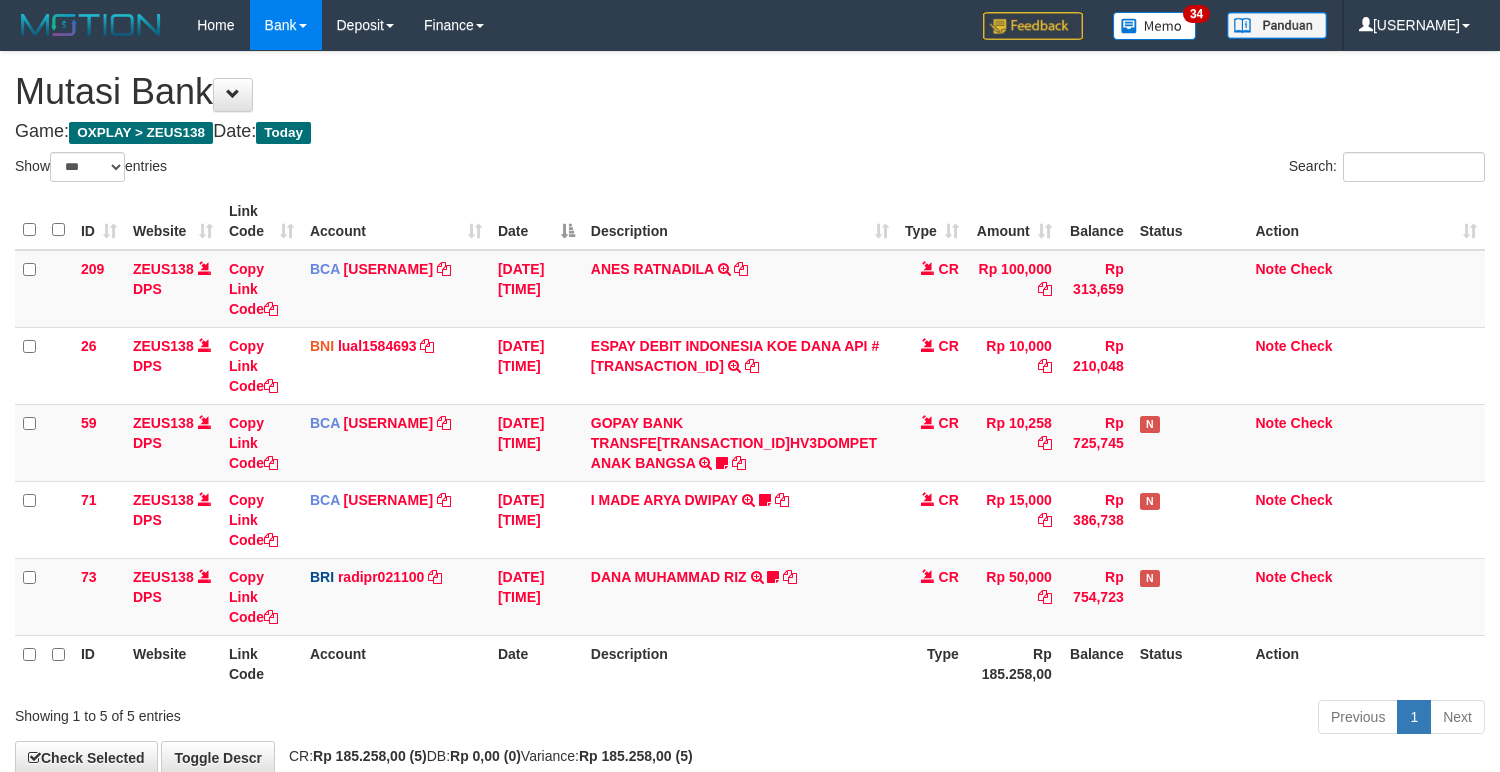 scroll, scrollTop: 37, scrollLeft: 0, axis: vertical 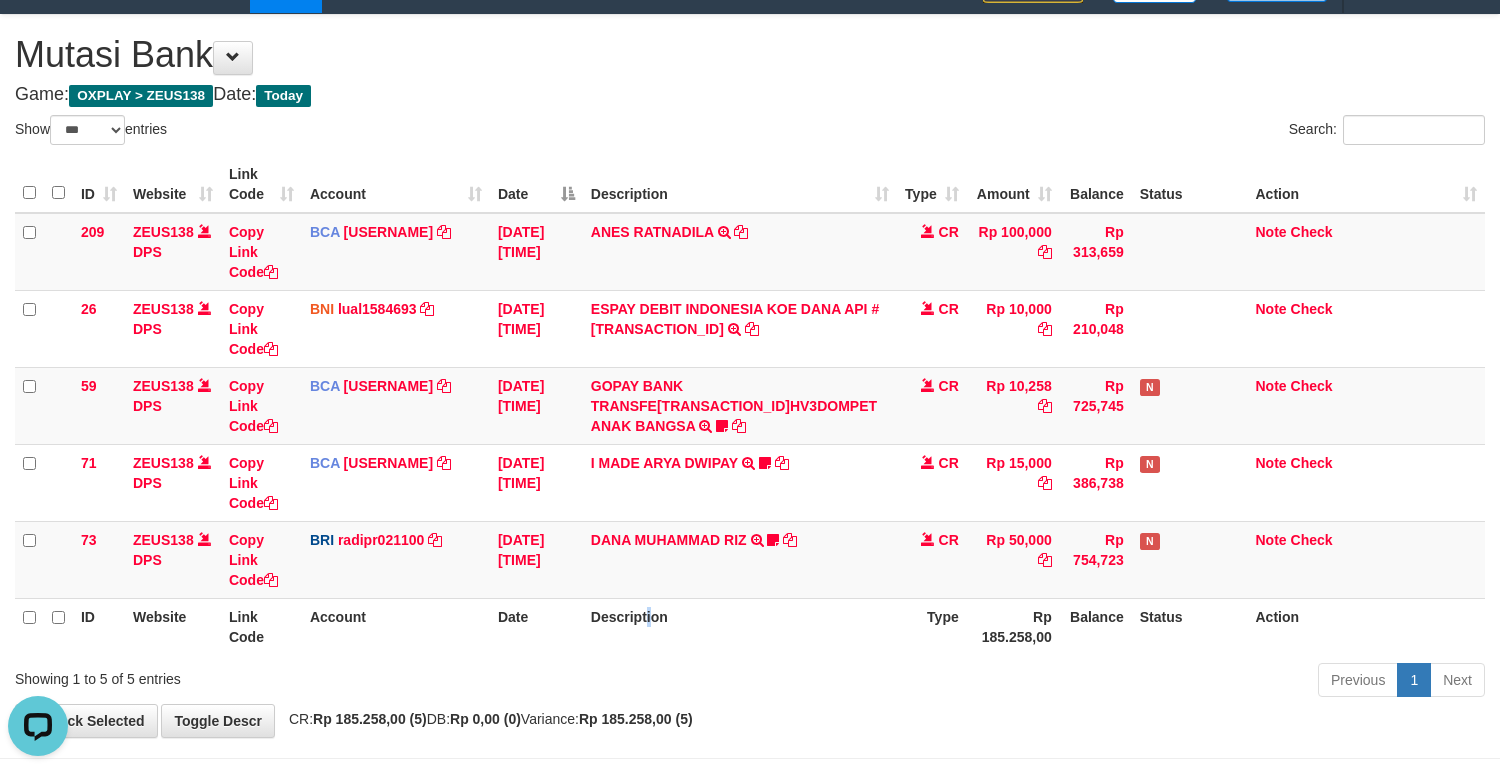 drag, startPoint x: 643, startPoint y: 624, endPoint x: 620, endPoint y: 616, distance: 24.351591 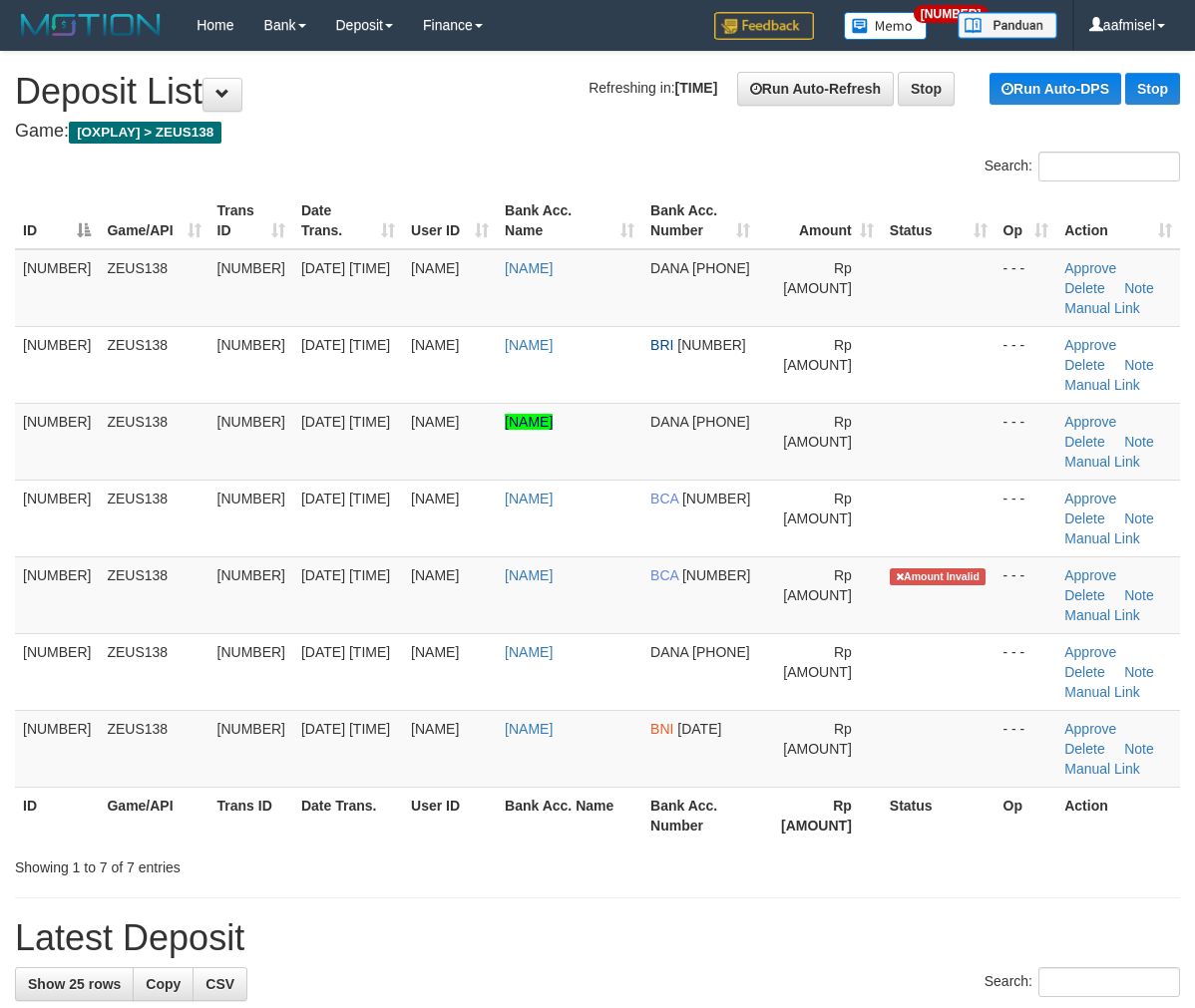 scroll, scrollTop: 0, scrollLeft: 0, axis: both 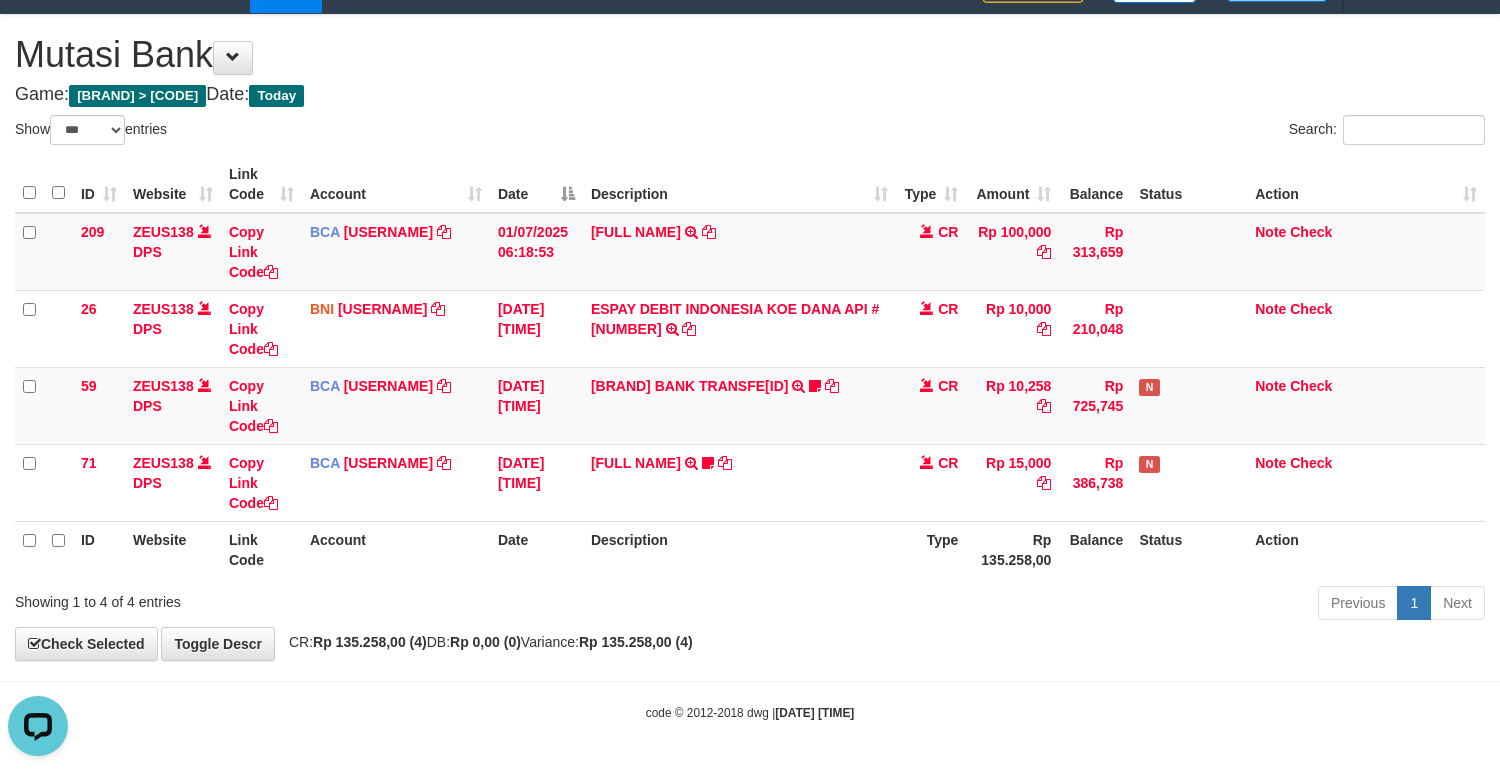 click on "Showing 1 to 4 of 4 entries" at bounding box center (312, 598) 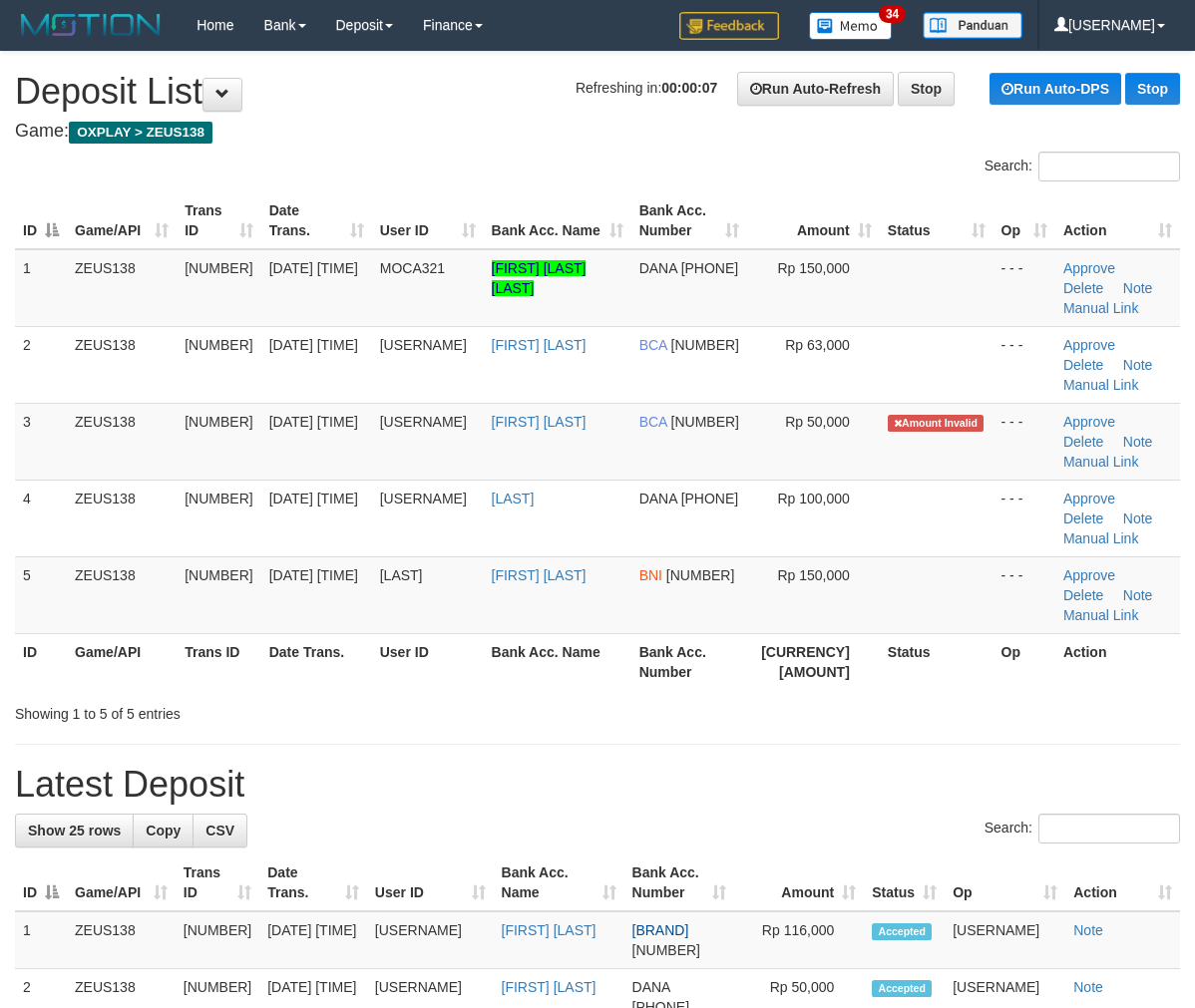 scroll, scrollTop: 0, scrollLeft: 0, axis: both 